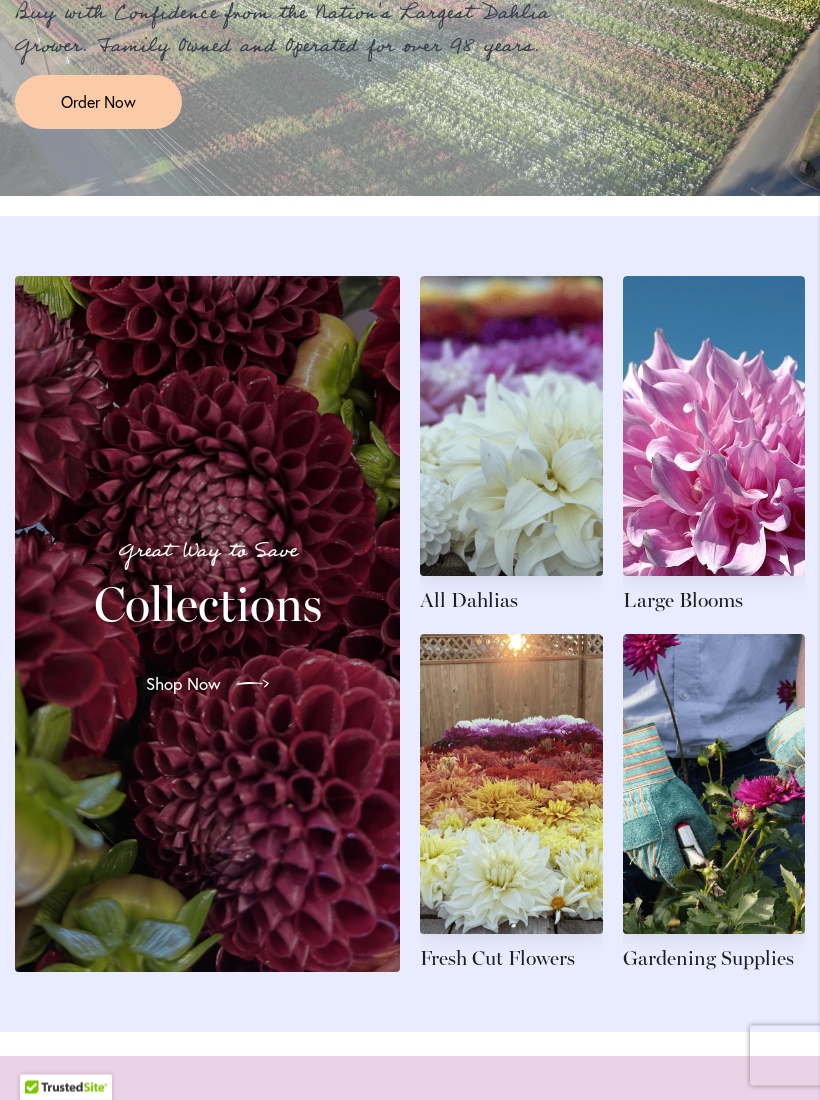 scroll, scrollTop: 2003, scrollLeft: 0, axis: vertical 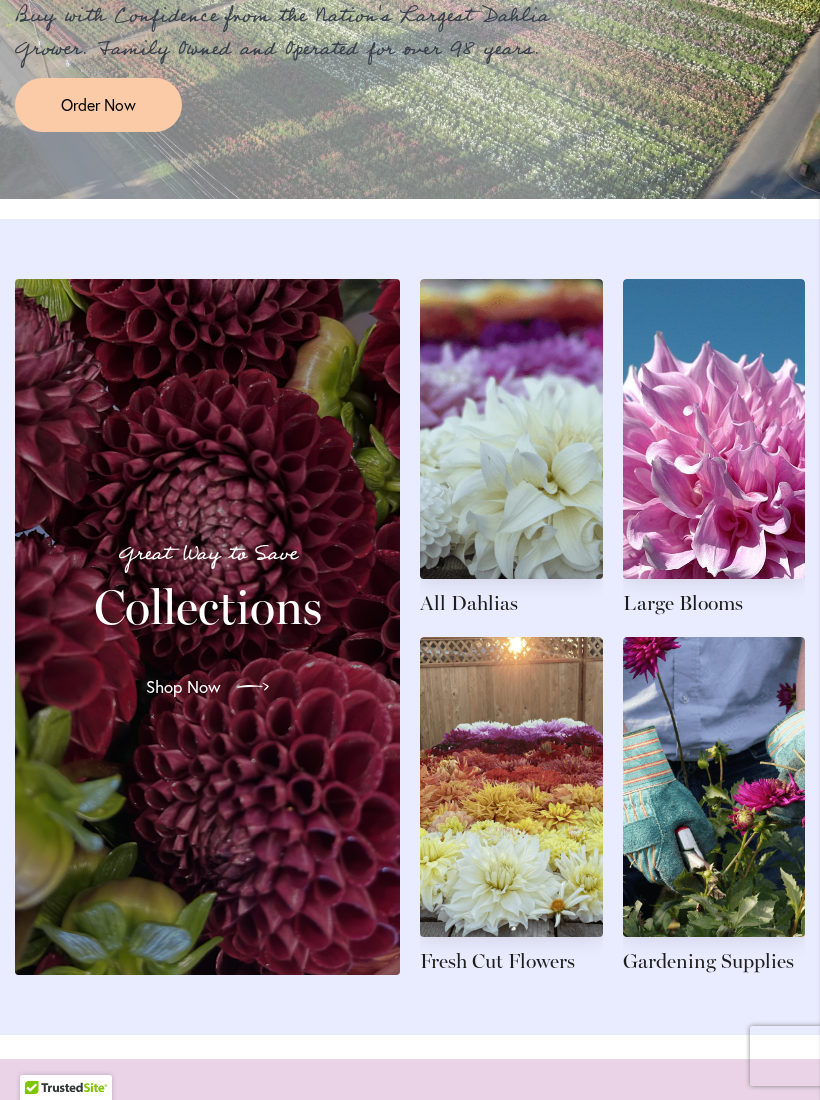 click at bounding box center [511, 806] 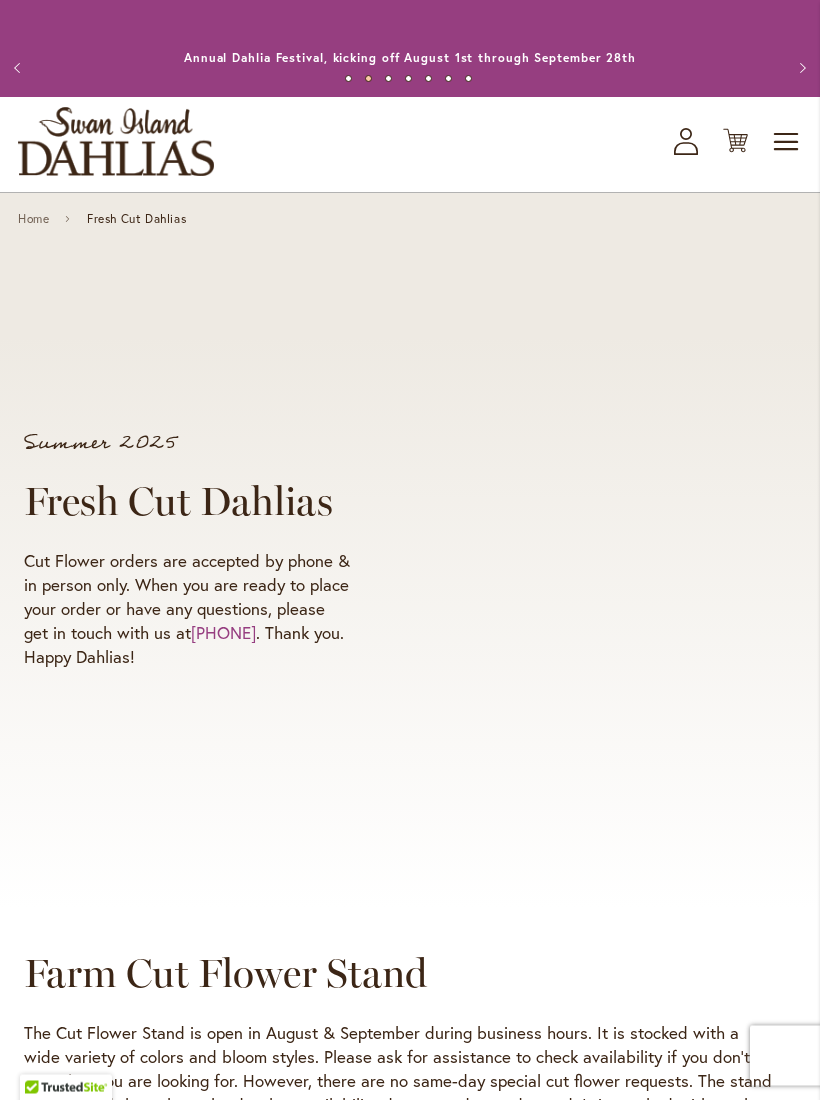 scroll, scrollTop: 0, scrollLeft: 0, axis: both 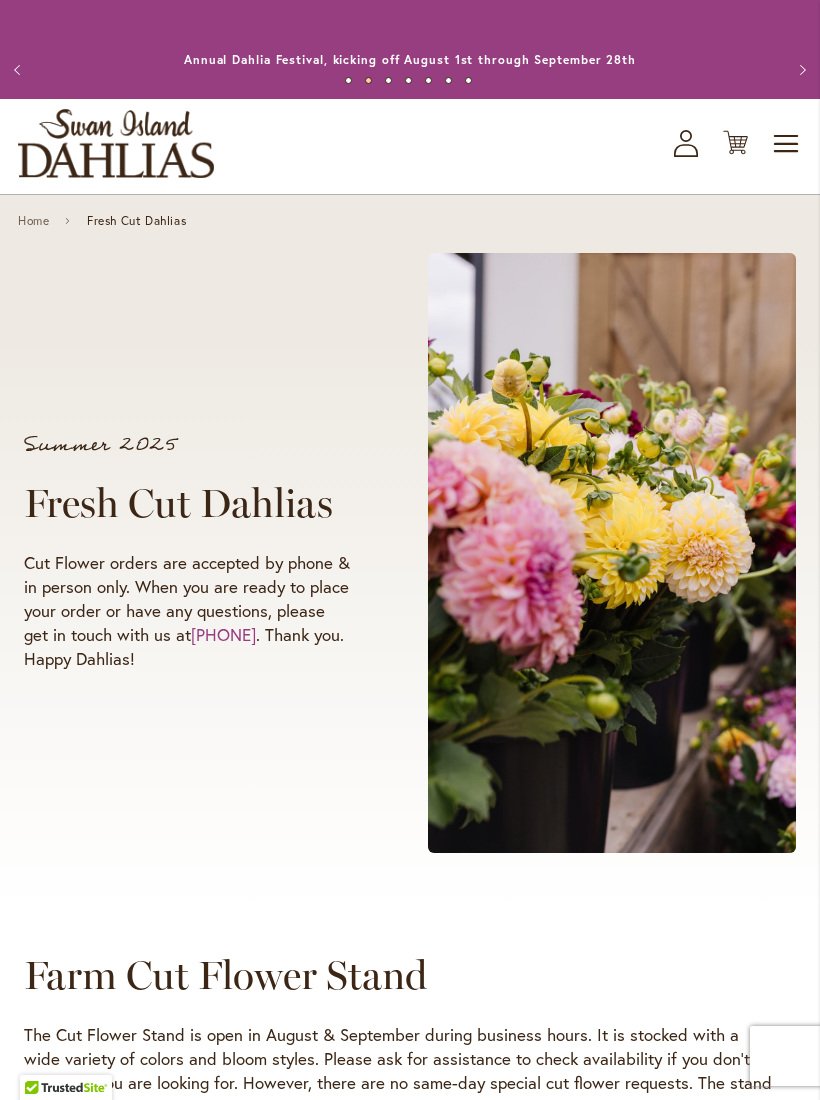 click on "Home       Fresh Cut Dahlias" at bounding box center (410, 220) 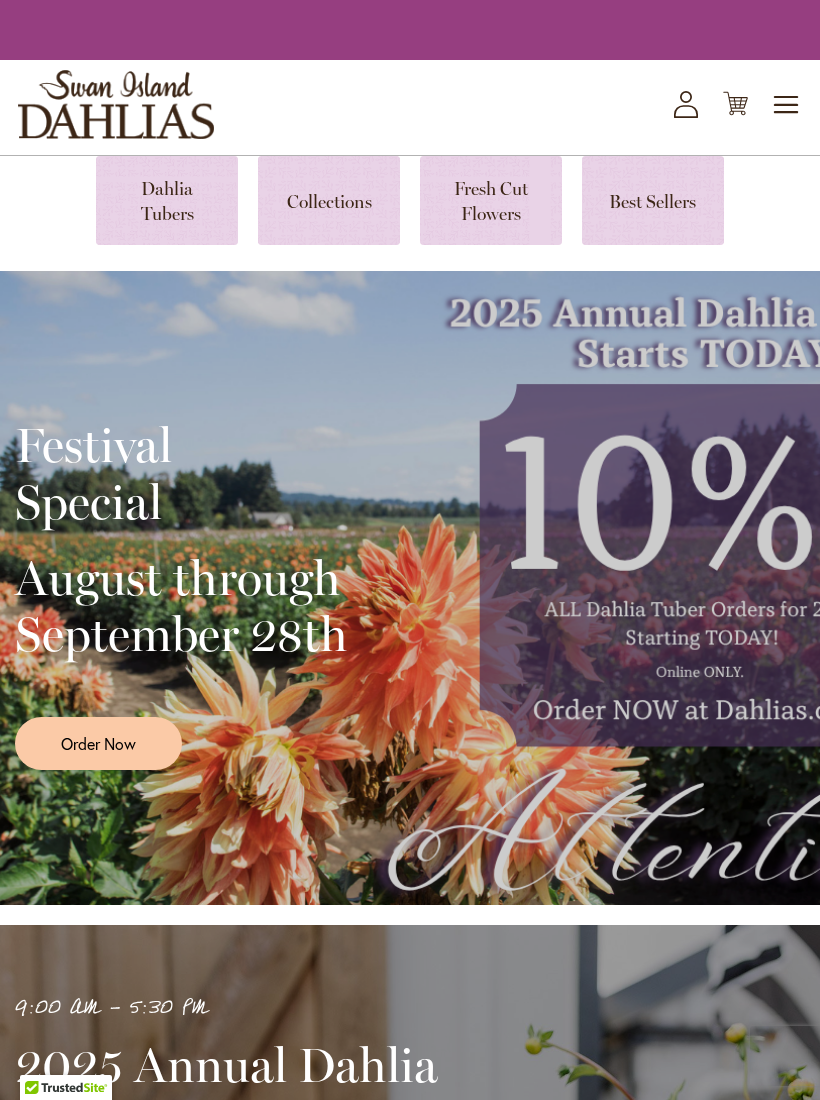 scroll, scrollTop: 0, scrollLeft: 0, axis: both 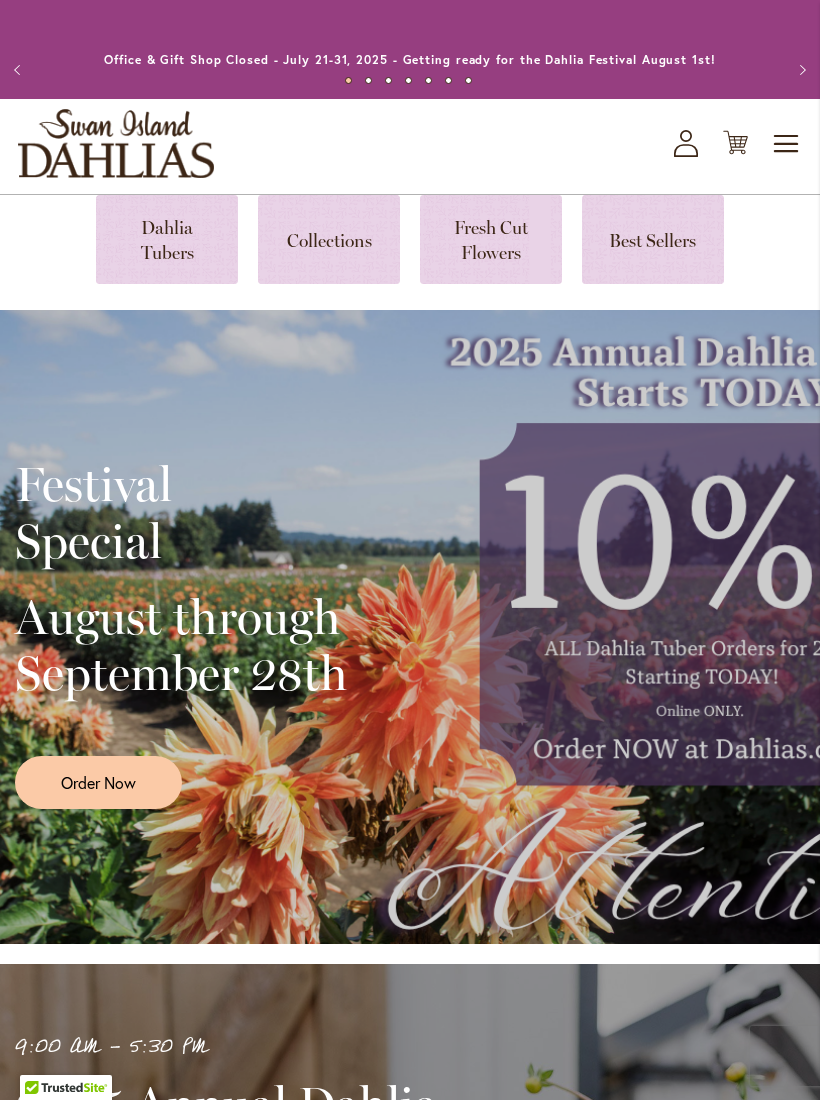 click at bounding box center [167, 239] 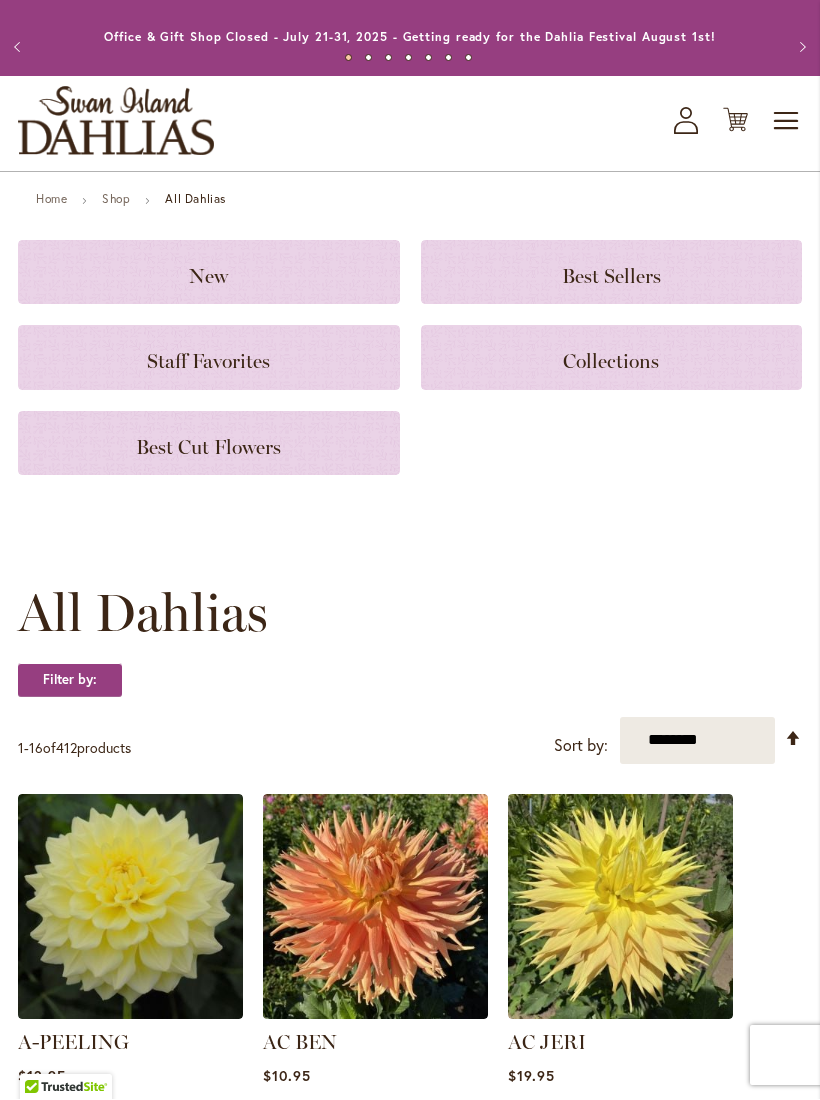 scroll, scrollTop: 23, scrollLeft: 0, axis: vertical 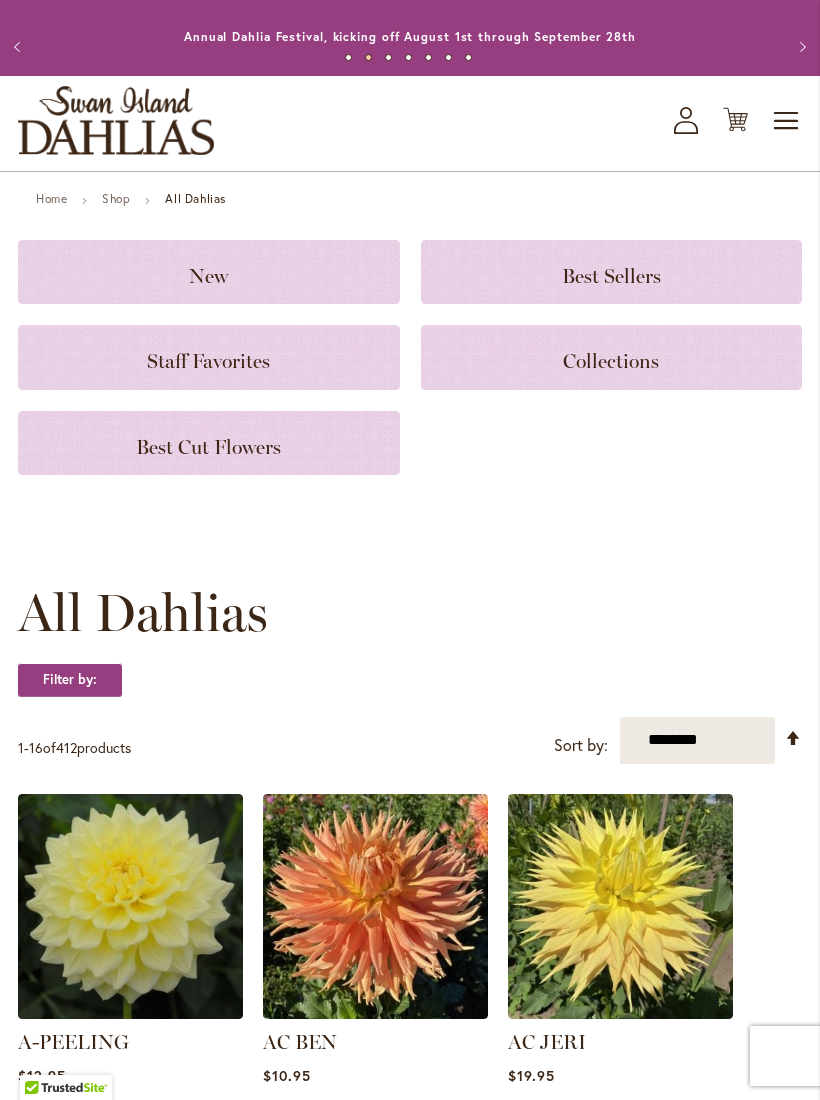 click on "Best Cut Flowers" 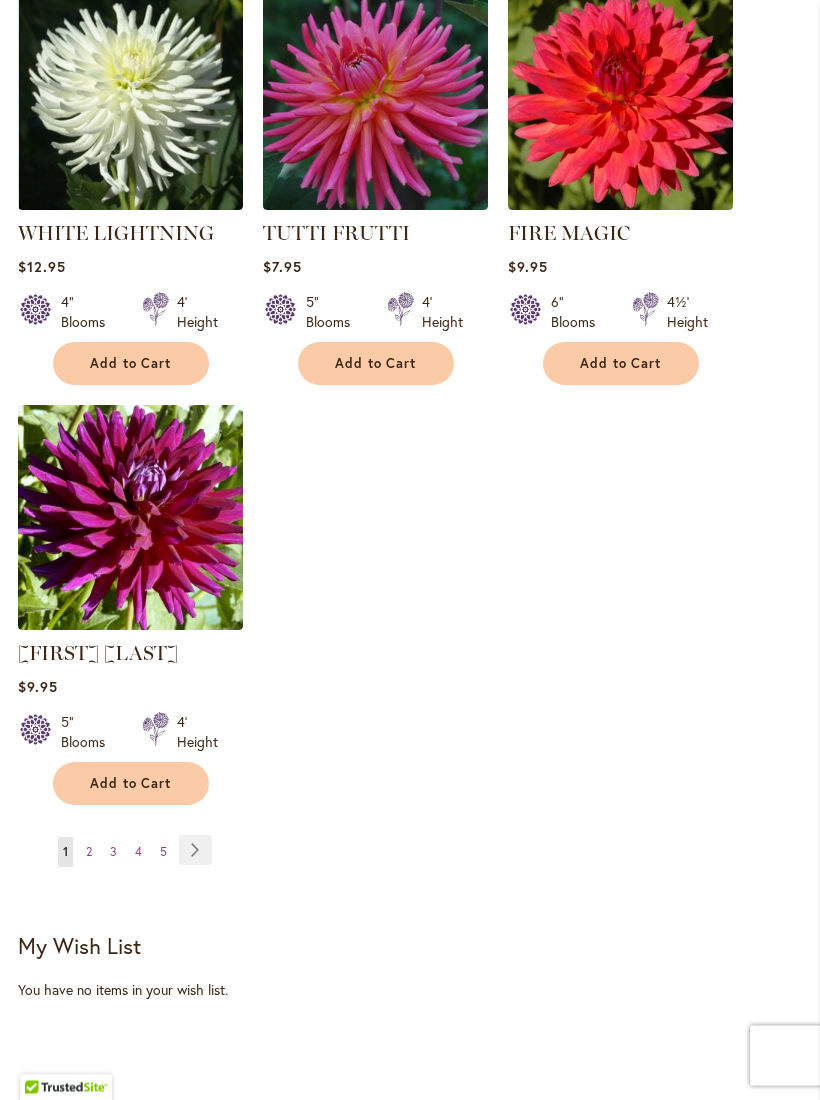 scroll, scrollTop: 2270, scrollLeft: 0, axis: vertical 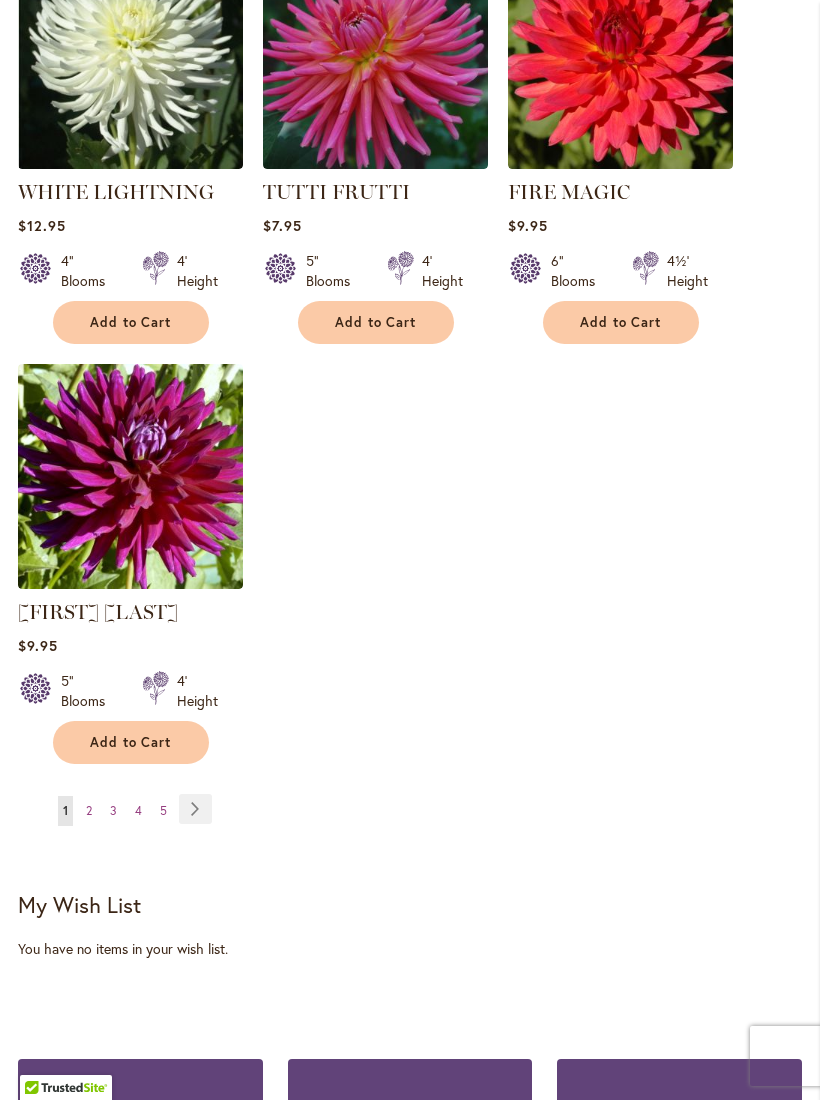 click on "Page
2" at bounding box center [89, 811] 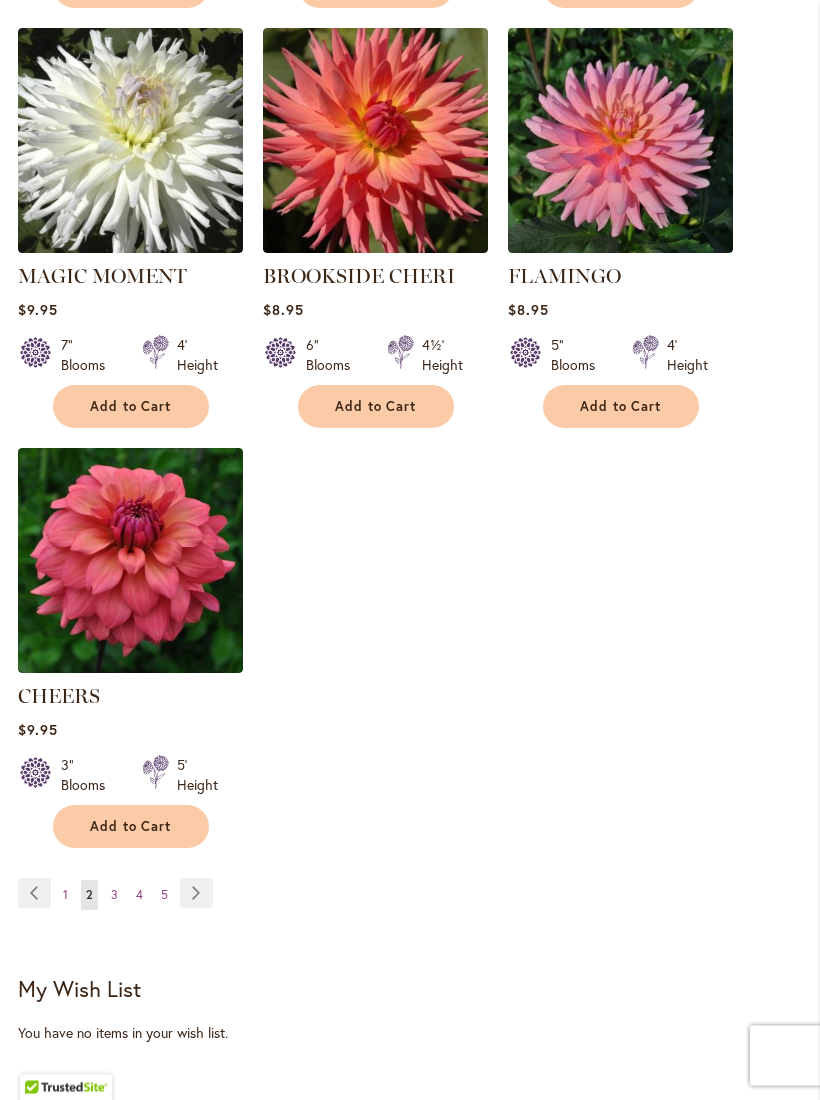 scroll, scrollTop: 2186, scrollLeft: 0, axis: vertical 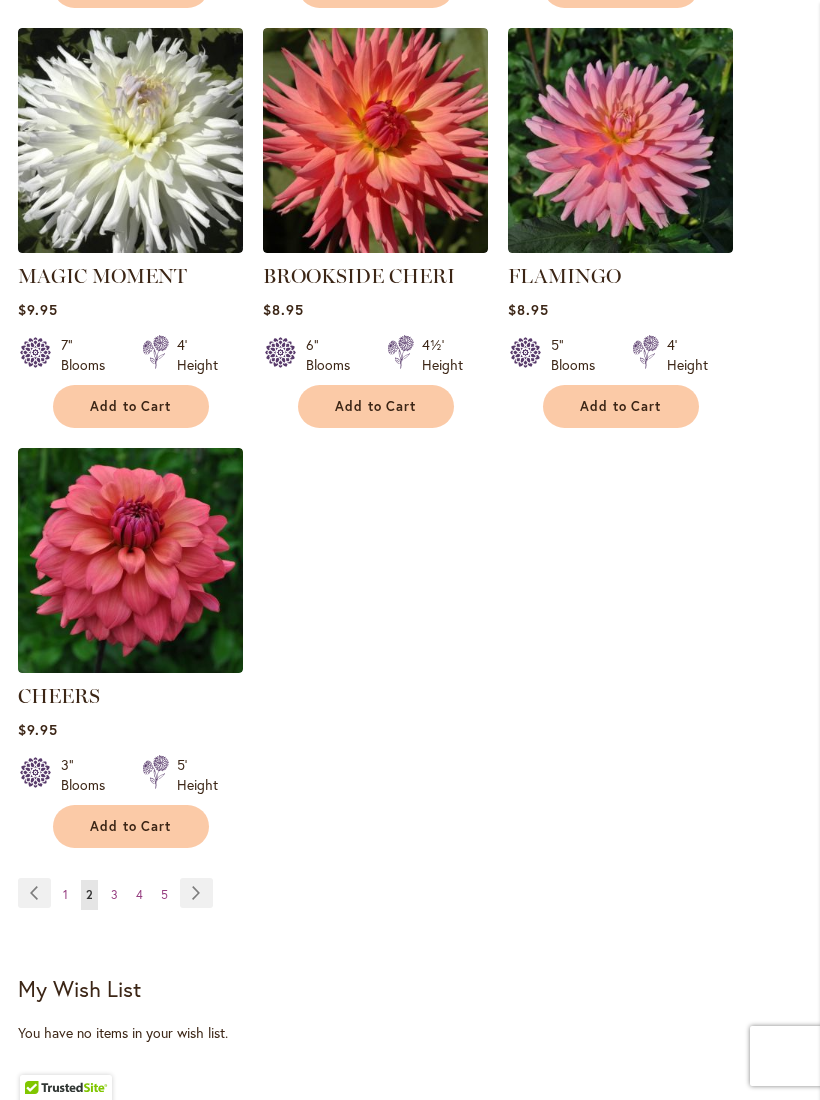 click on "Page
3" at bounding box center (114, 895) 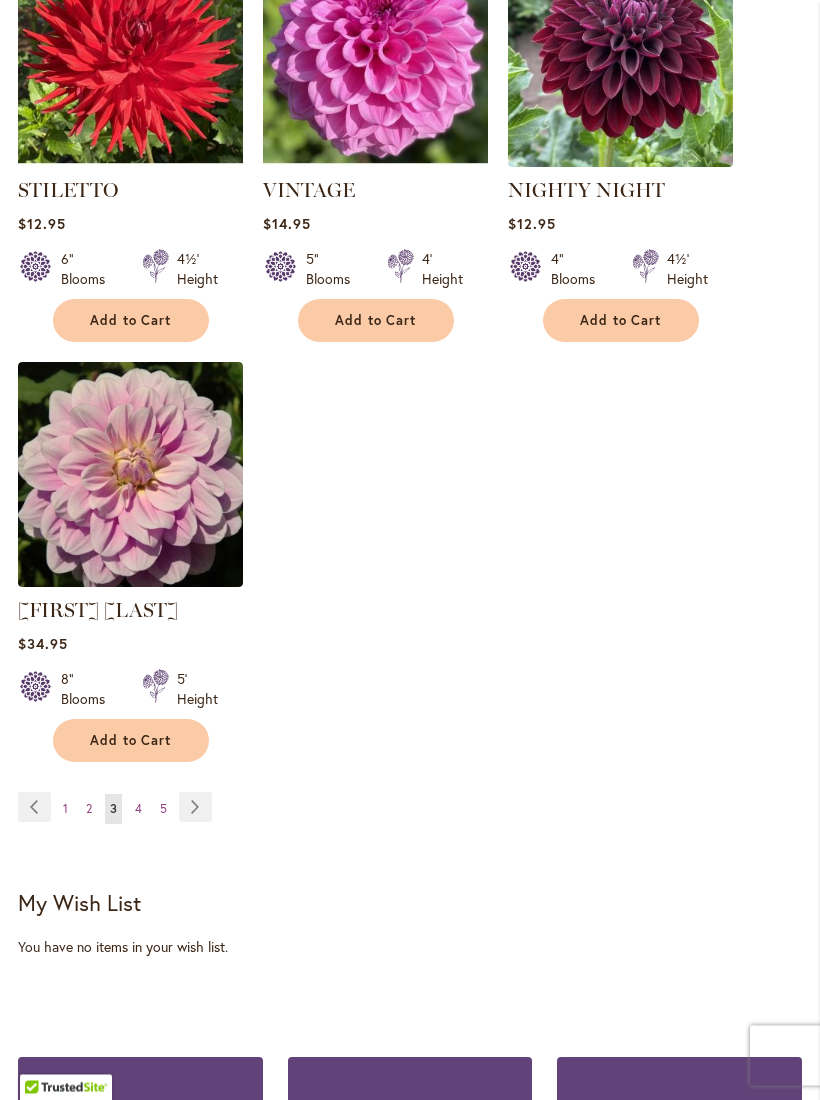 scroll, scrollTop: 2312, scrollLeft: 0, axis: vertical 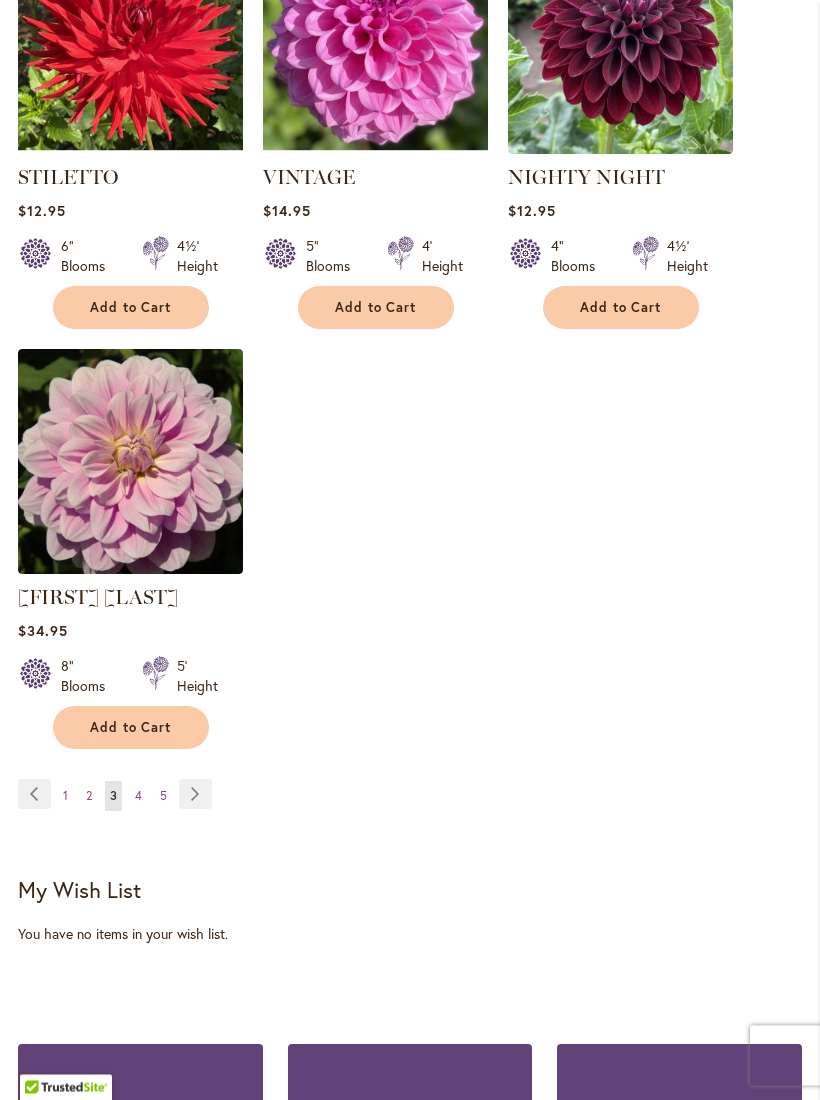 click on "Page
4" at bounding box center [138, 797] 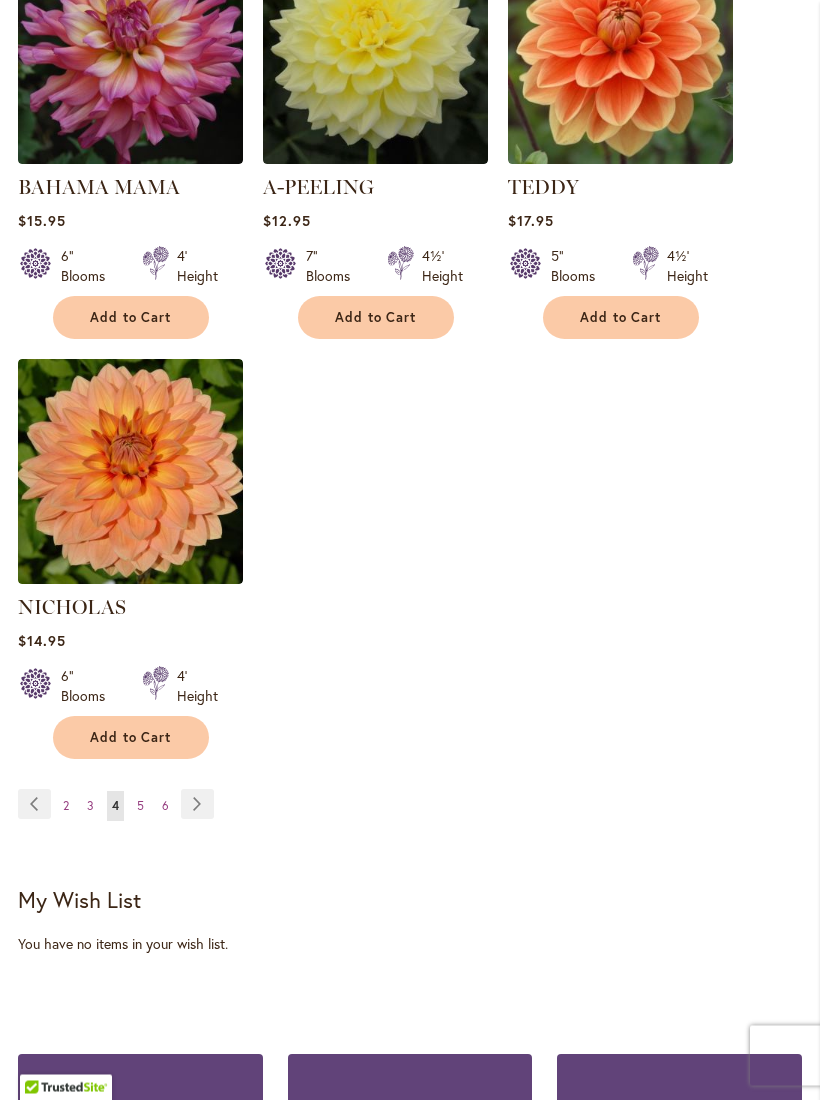 scroll, scrollTop: 2304, scrollLeft: 0, axis: vertical 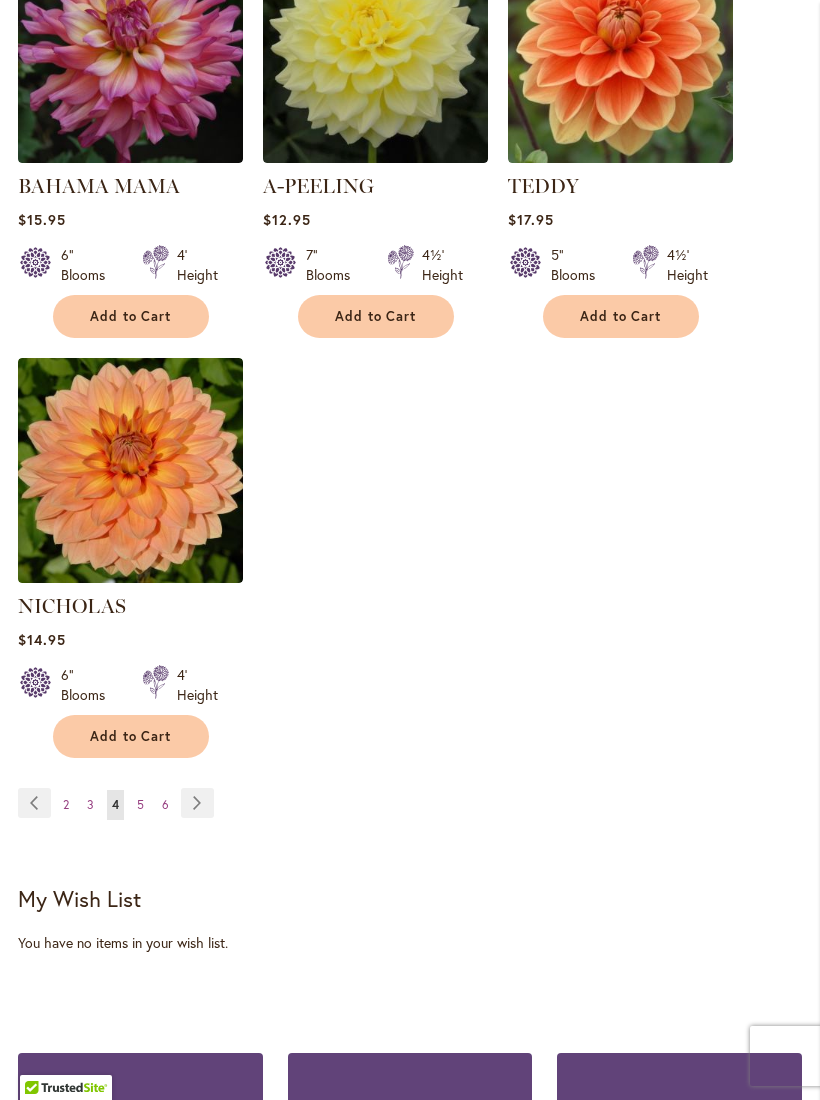 click on "Page
5" at bounding box center [140, 805] 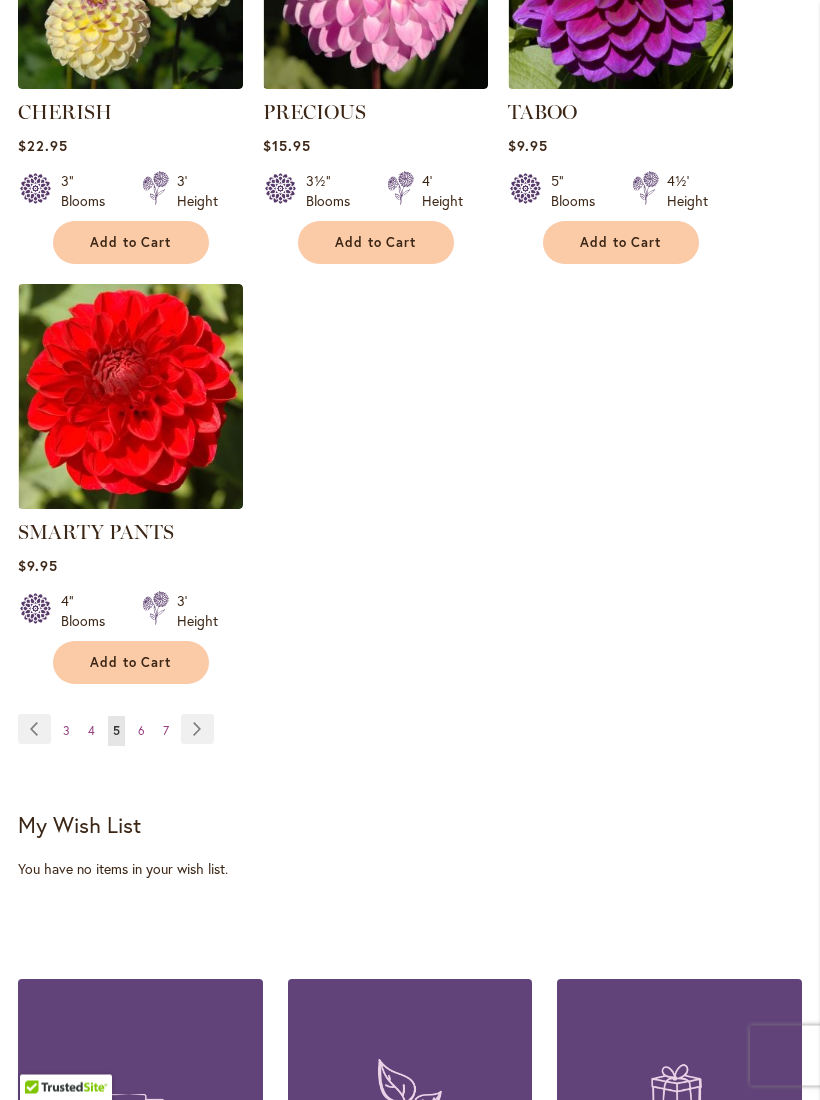 scroll, scrollTop: 2379, scrollLeft: 0, axis: vertical 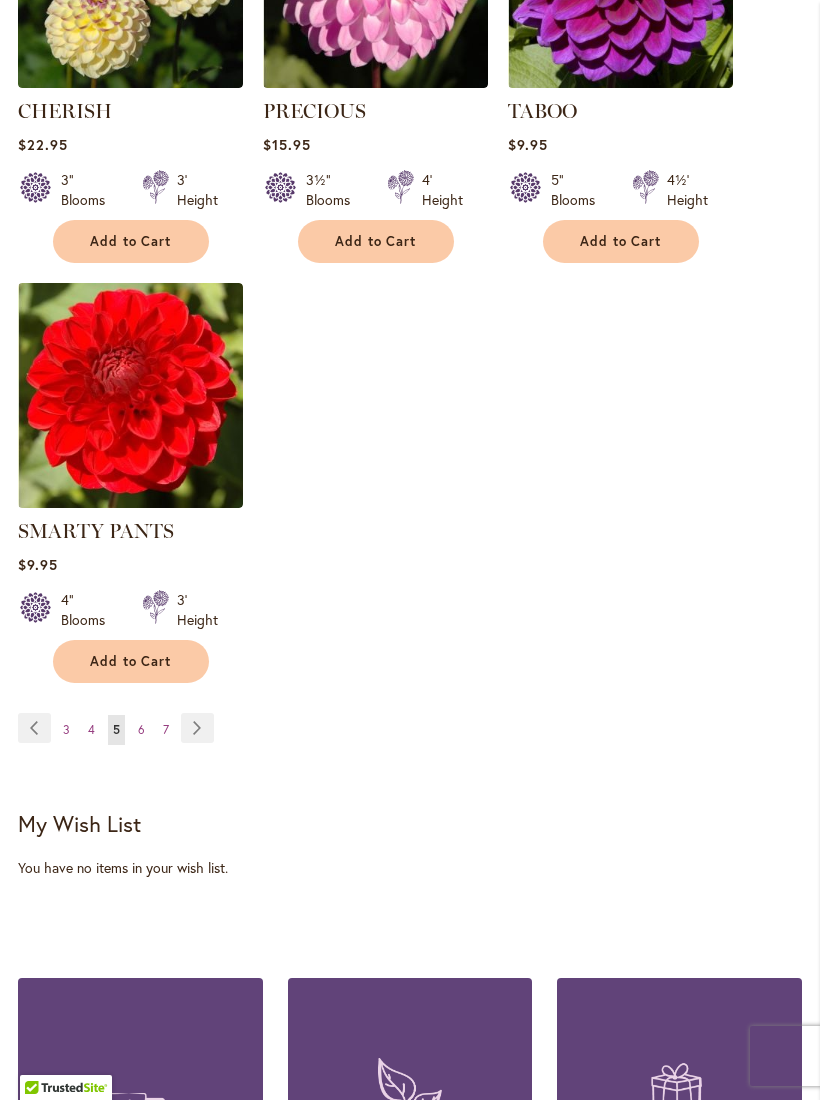 click on "Page
Page
Previous
Page
3
Page
4
You're currently reading page
5" at bounding box center (410, 741) 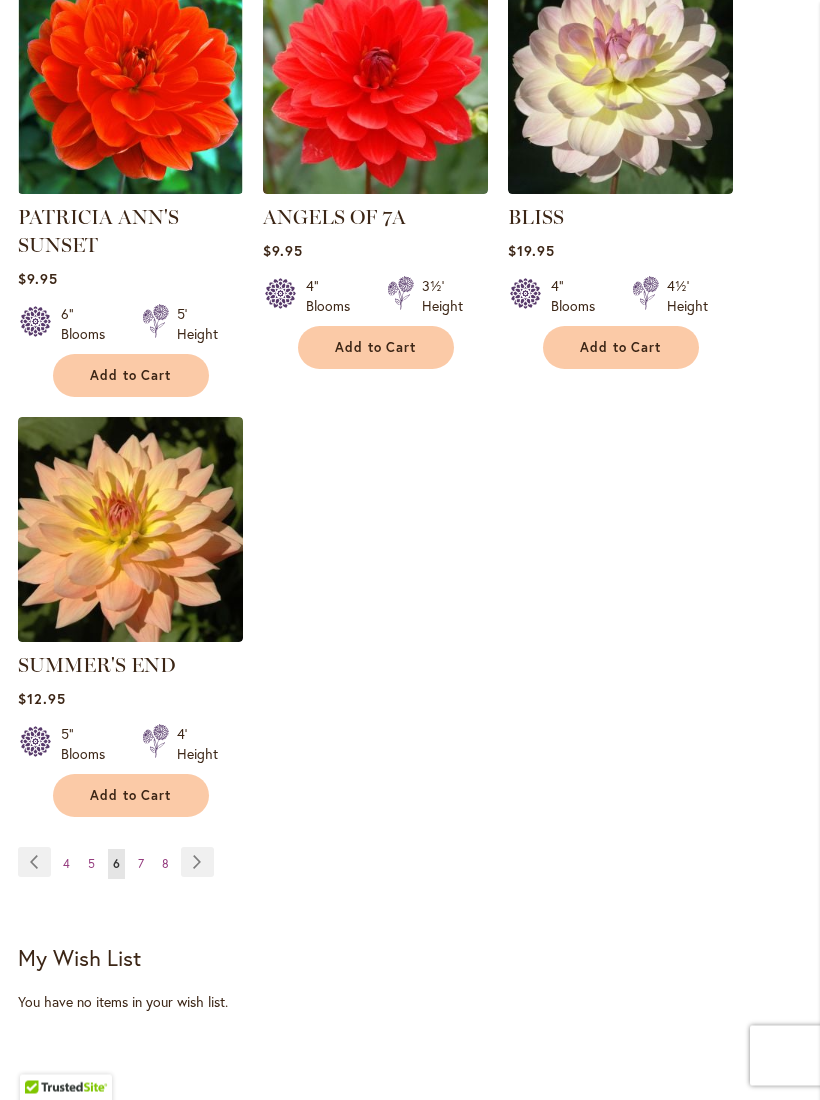 scroll, scrollTop: 2246, scrollLeft: 0, axis: vertical 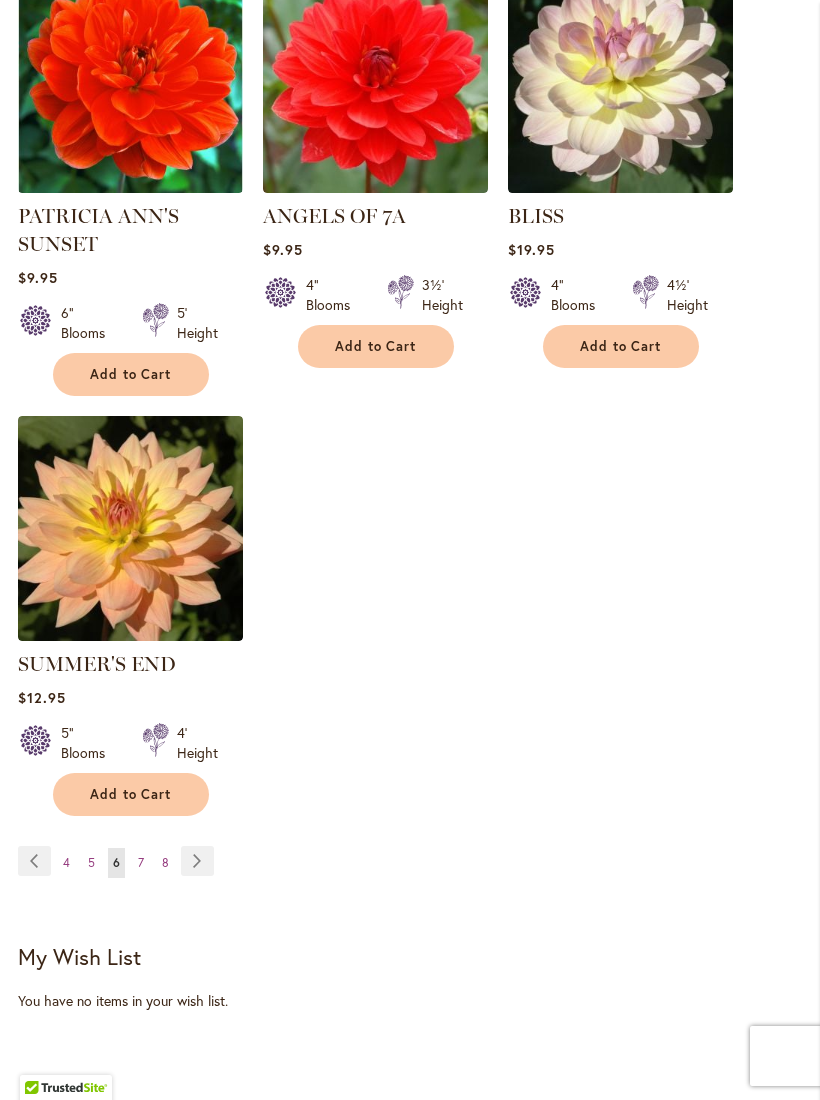 click on "Page
7" at bounding box center [141, 863] 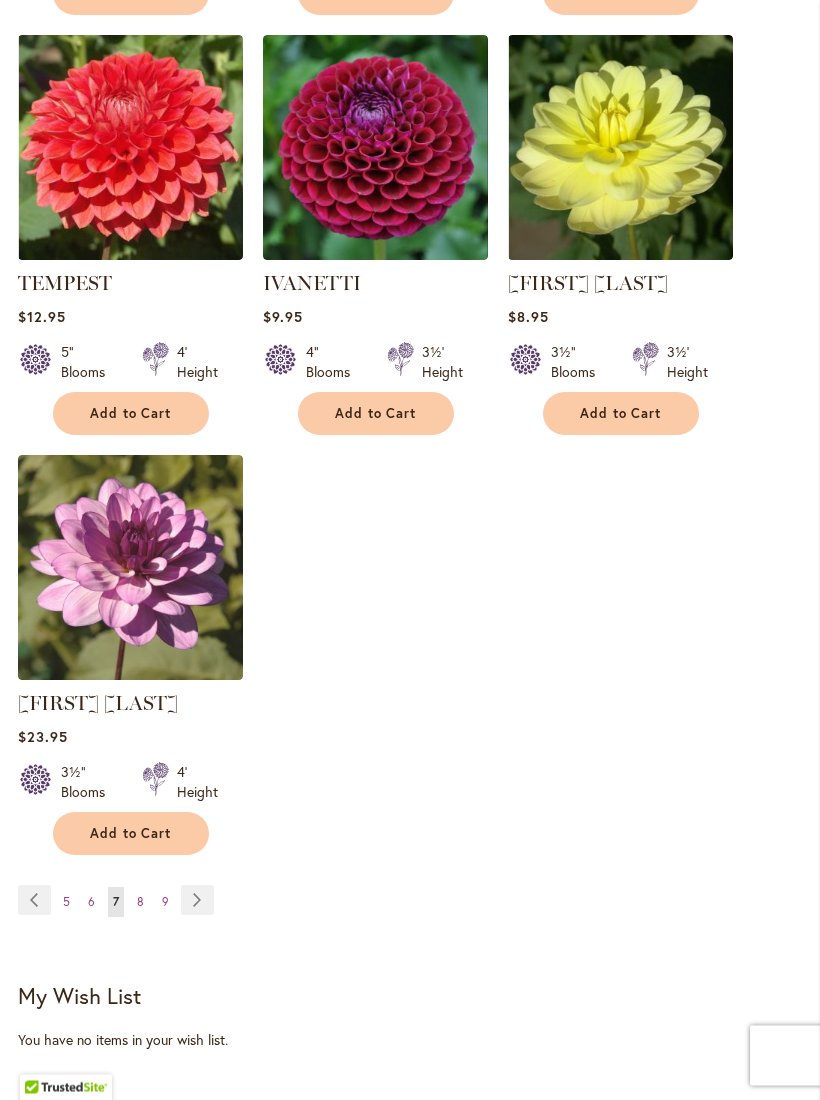 scroll, scrollTop: 2208, scrollLeft: 0, axis: vertical 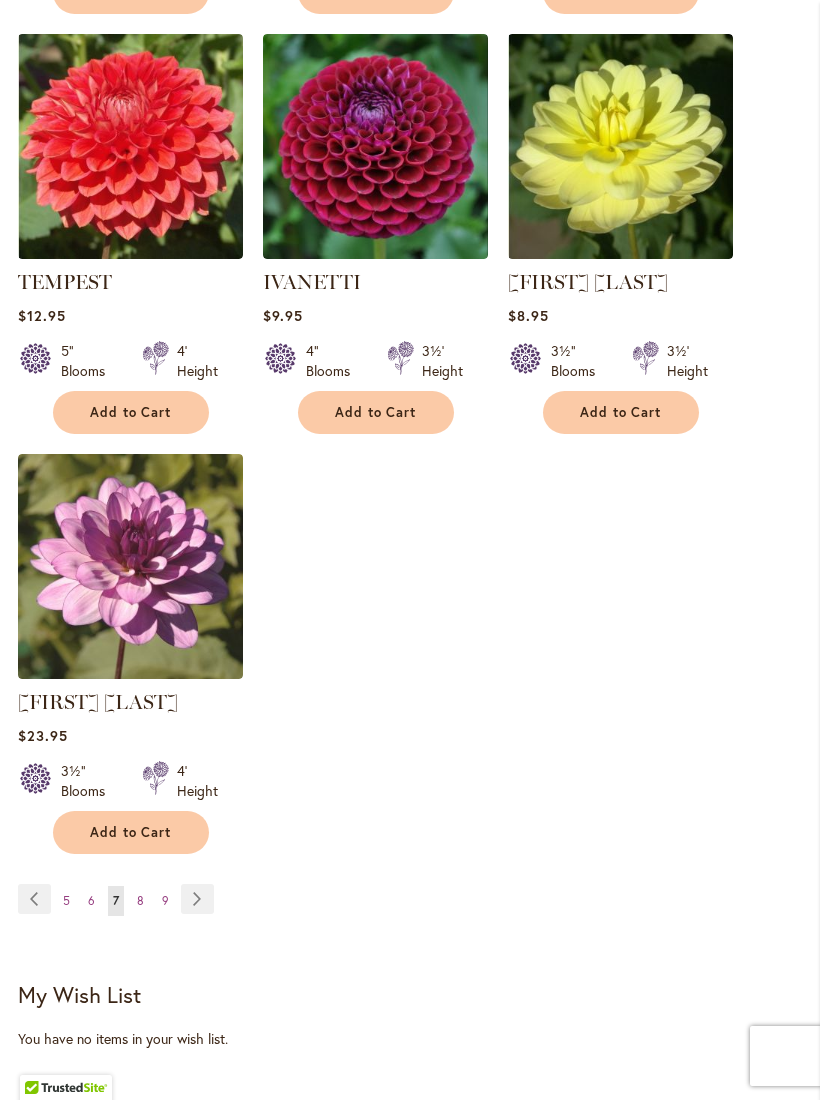 click on "8" at bounding box center [140, 900] 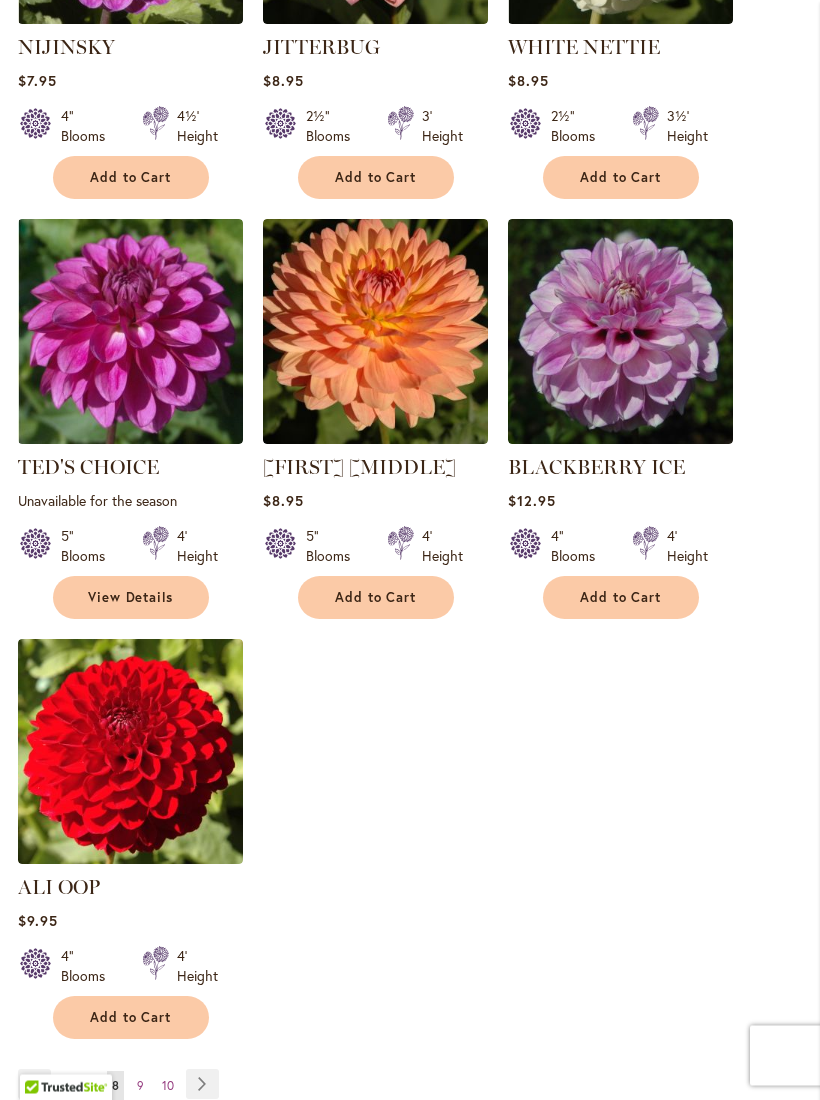 scroll, scrollTop: 2202, scrollLeft: 0, axis: vertical 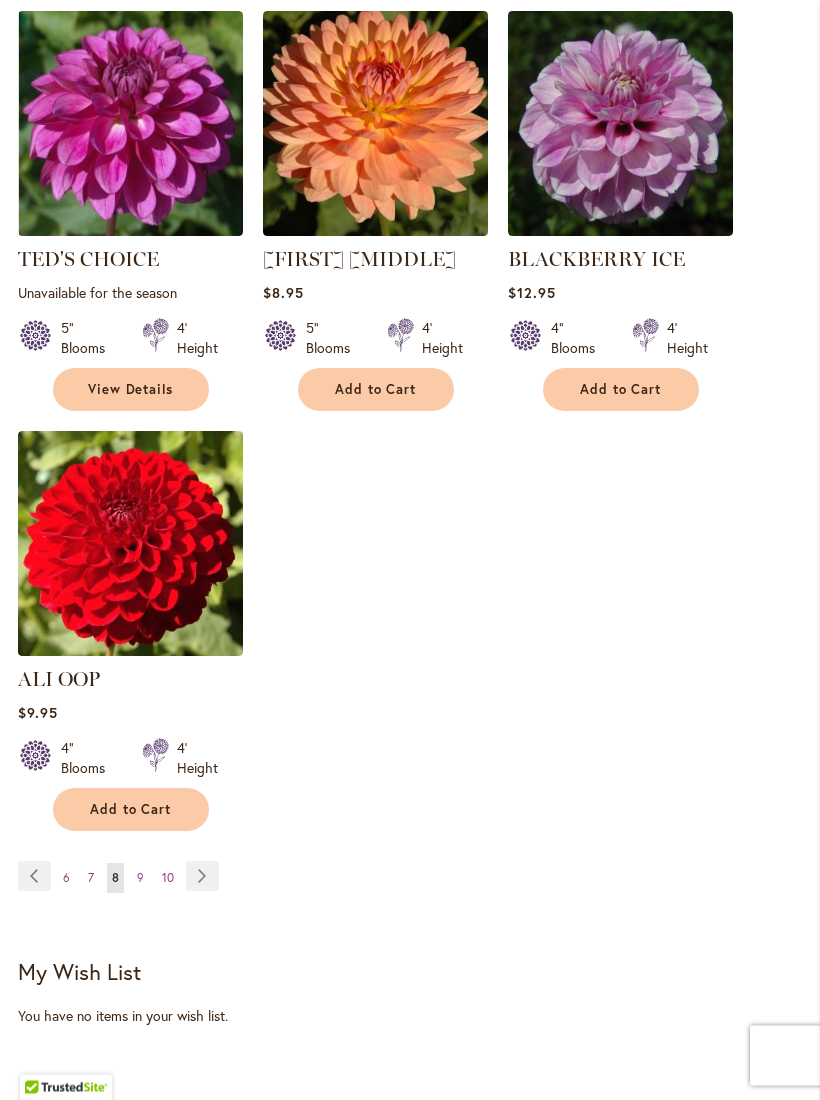 click on "Page
9" at bounding box center (140, 879) 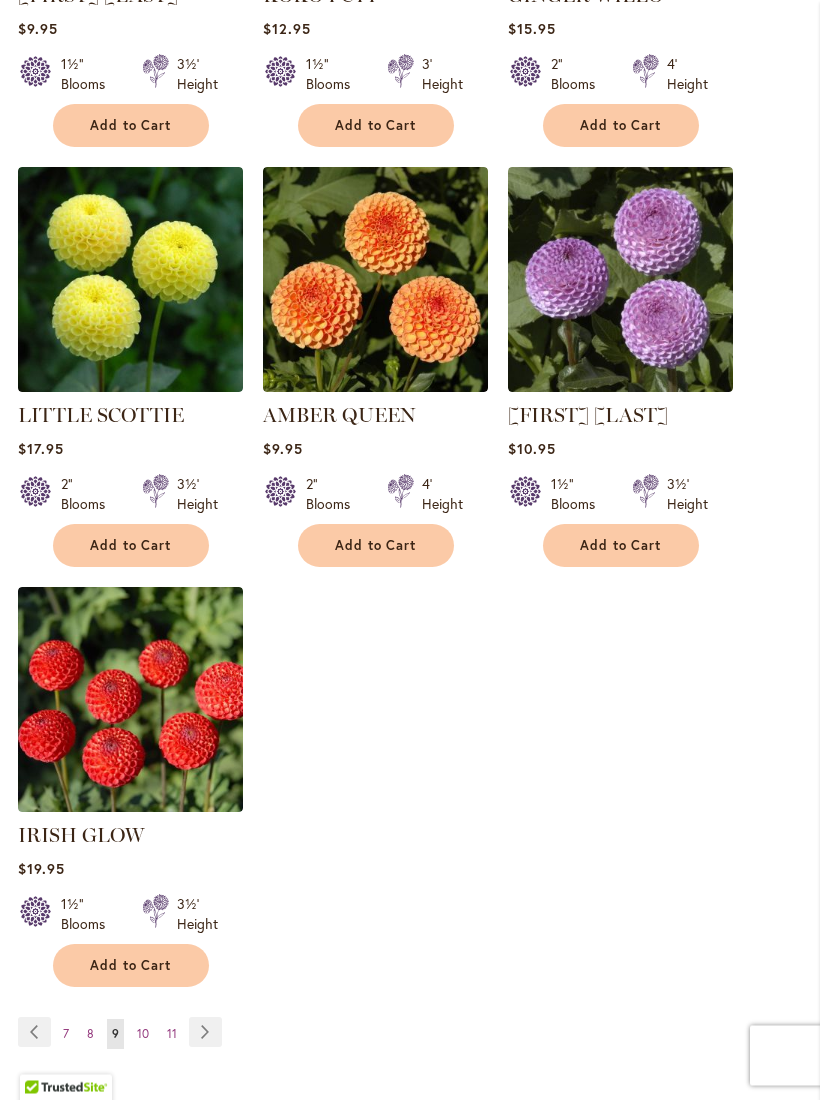 scroll, scrollTop: 2048, scrollLeft: 0, axis: vertical 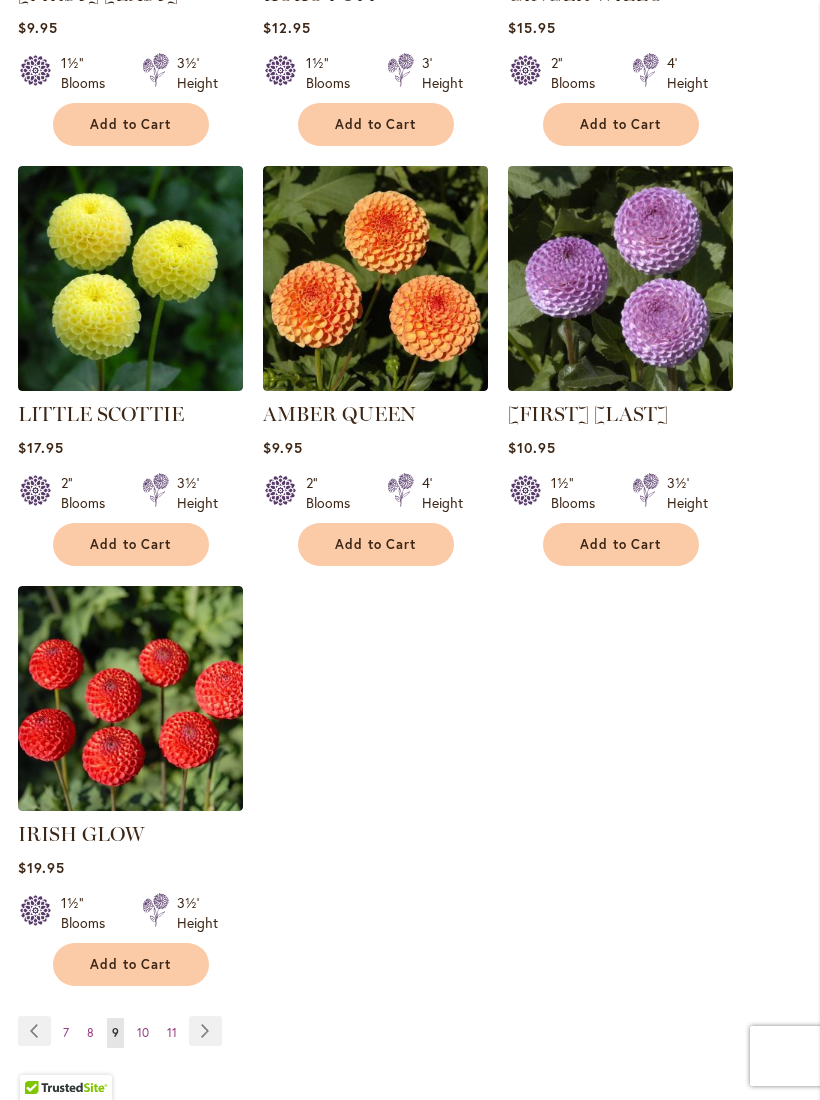 click on "10" at bounding box center (143, 1032) 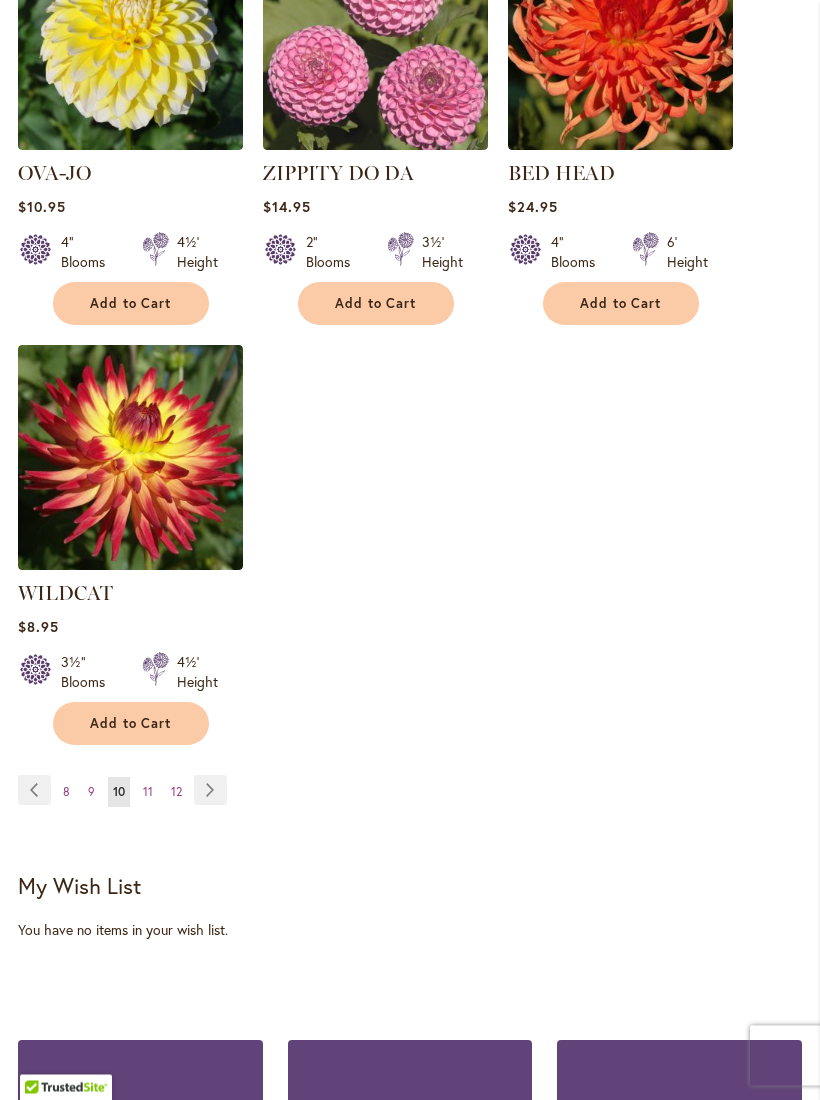 scroll, scrollTop: 2289, scrollLeft: 0, axis: vertical 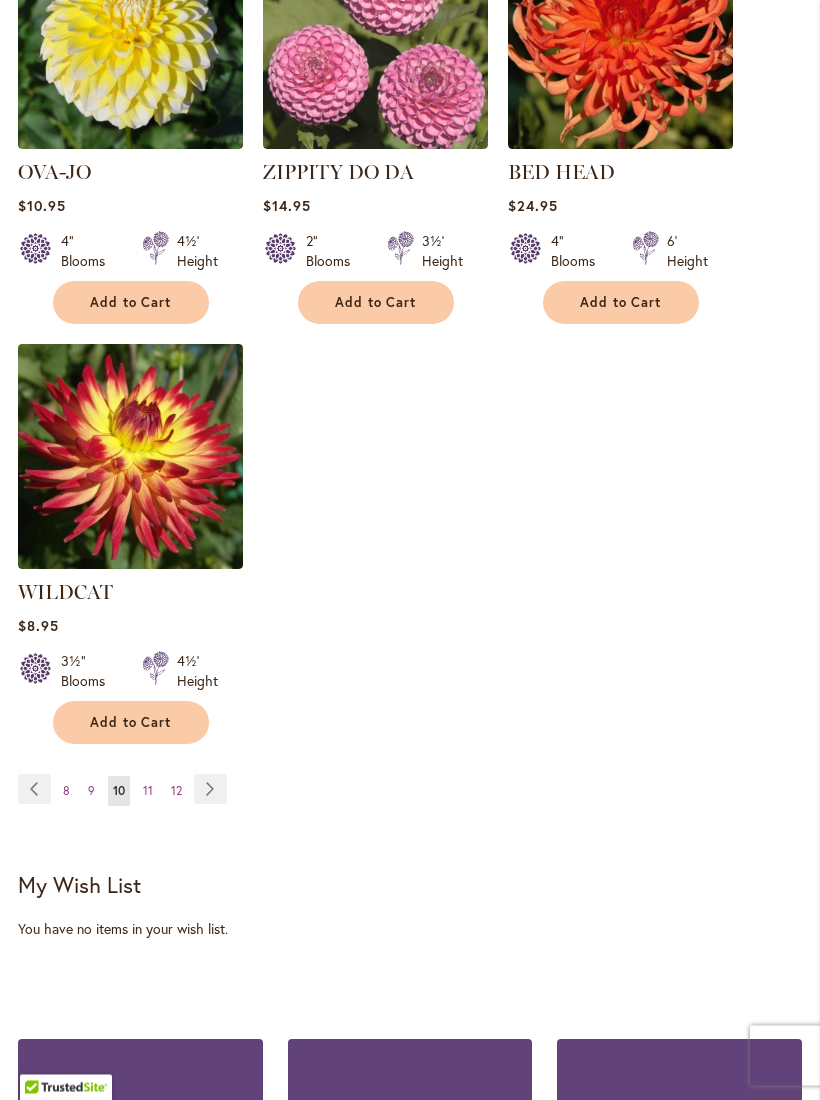 click on "Page
11" at bounding box center [148, 792] 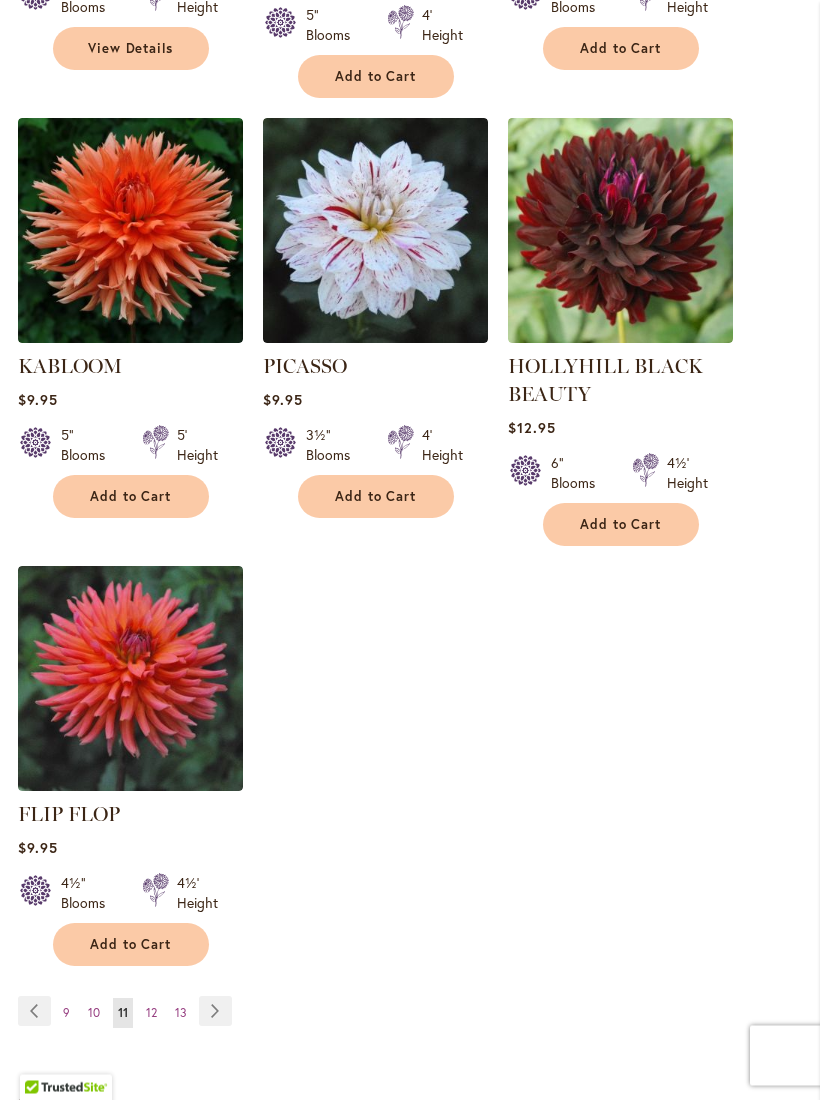 scroll, scrollTop: 2124, scrollLeft: 0, axis: vertical 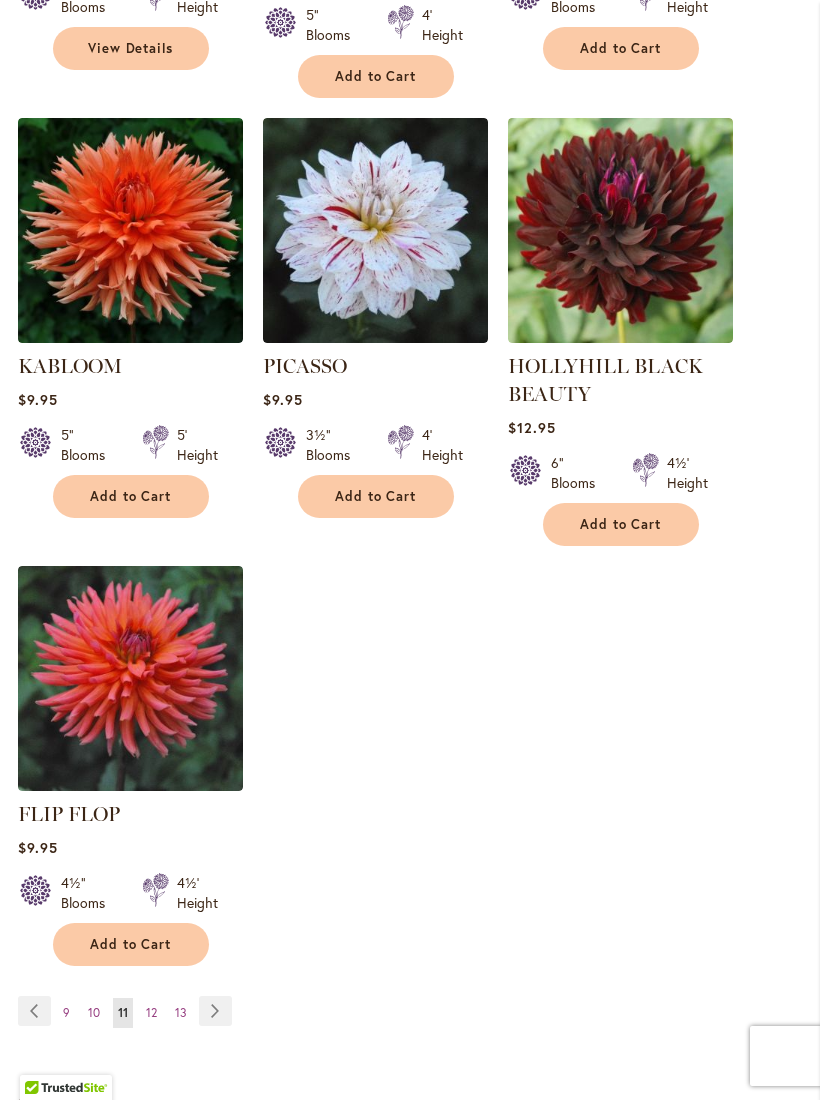 click on "Page
12" at bounding box center [151, 1013] 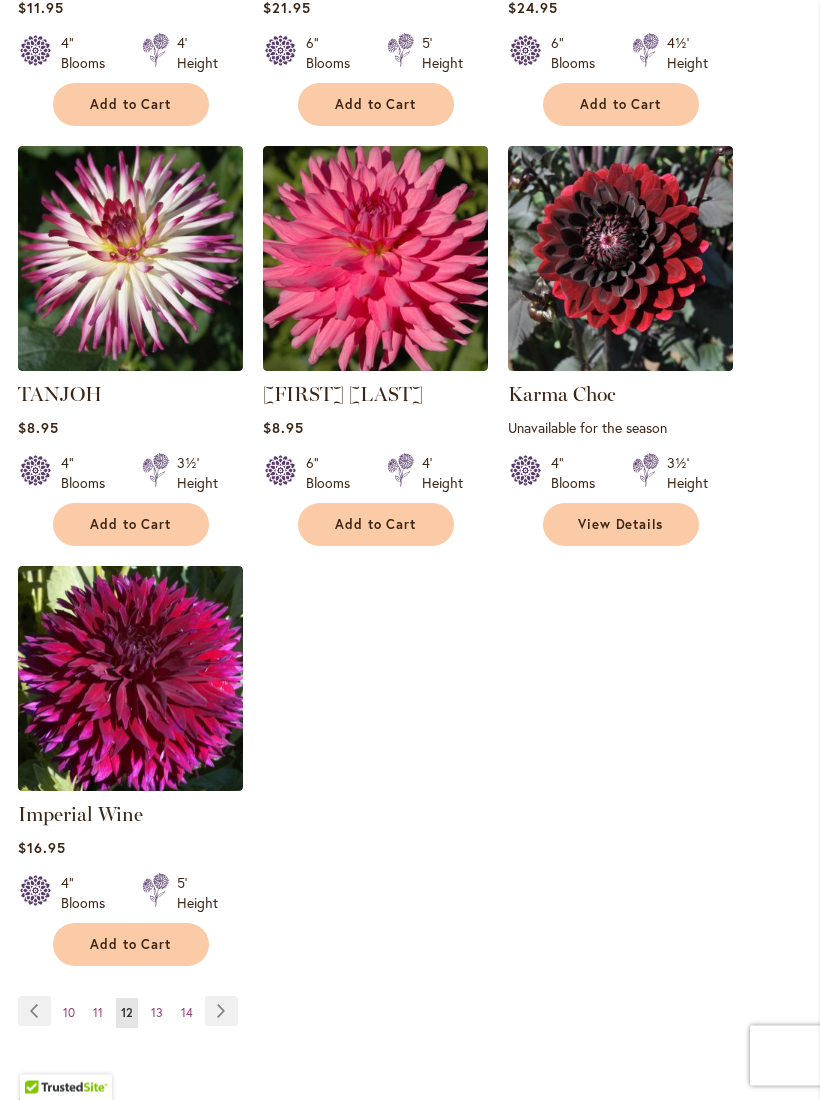 scroll, scrollTop: 2068, scrollLeft: 0, axis: vertical 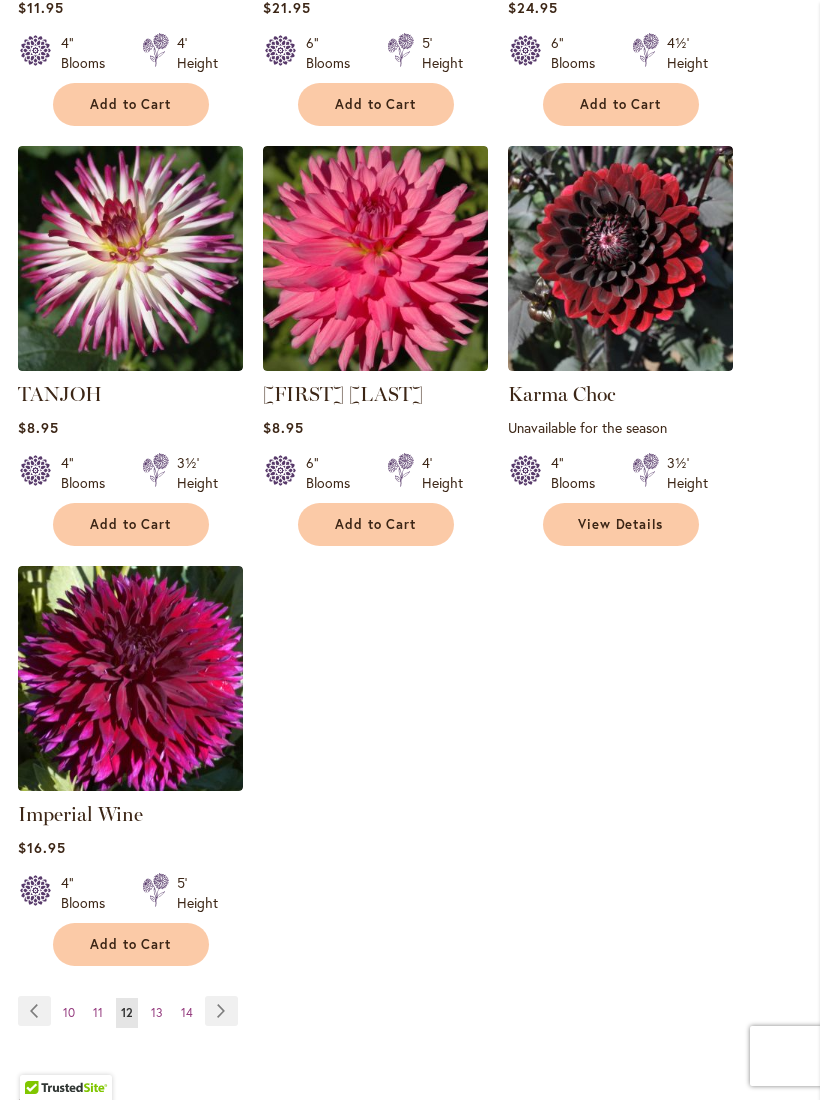 click on "Page
13" at bounding box center [157, 1013] 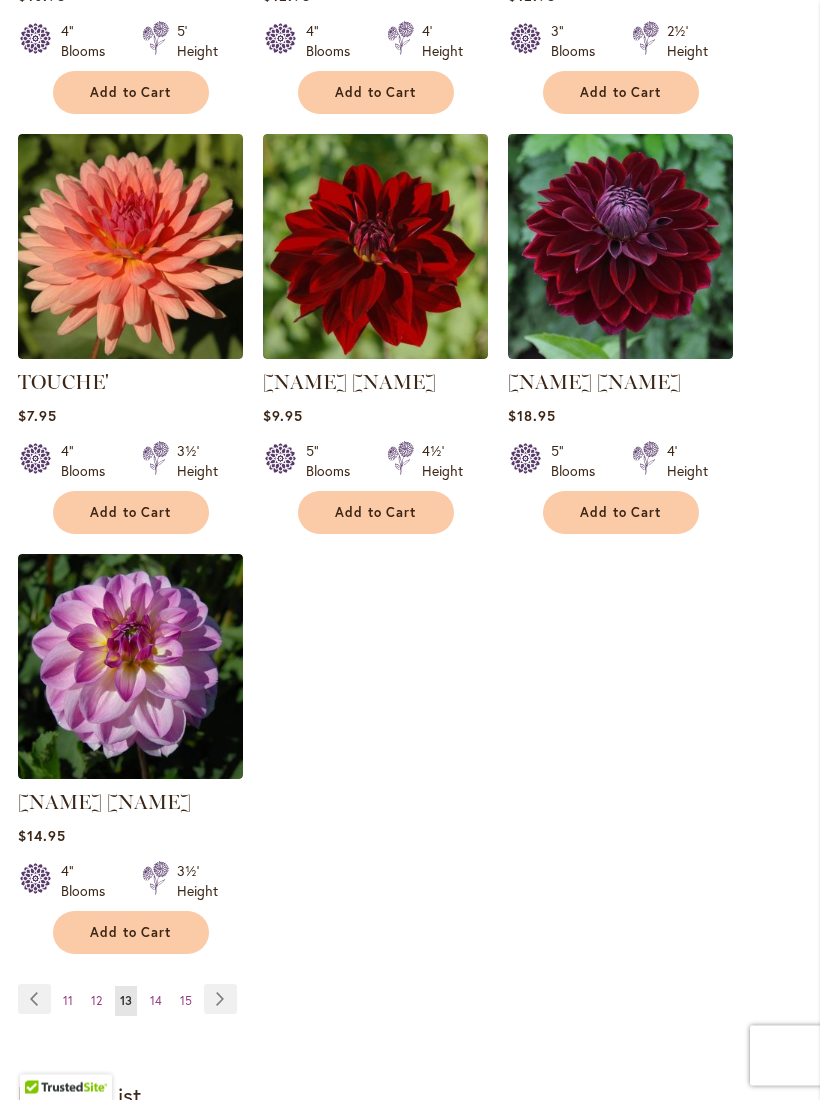 scroll, scrollTop: 2080, scrollLeft: 0, axis: vertical 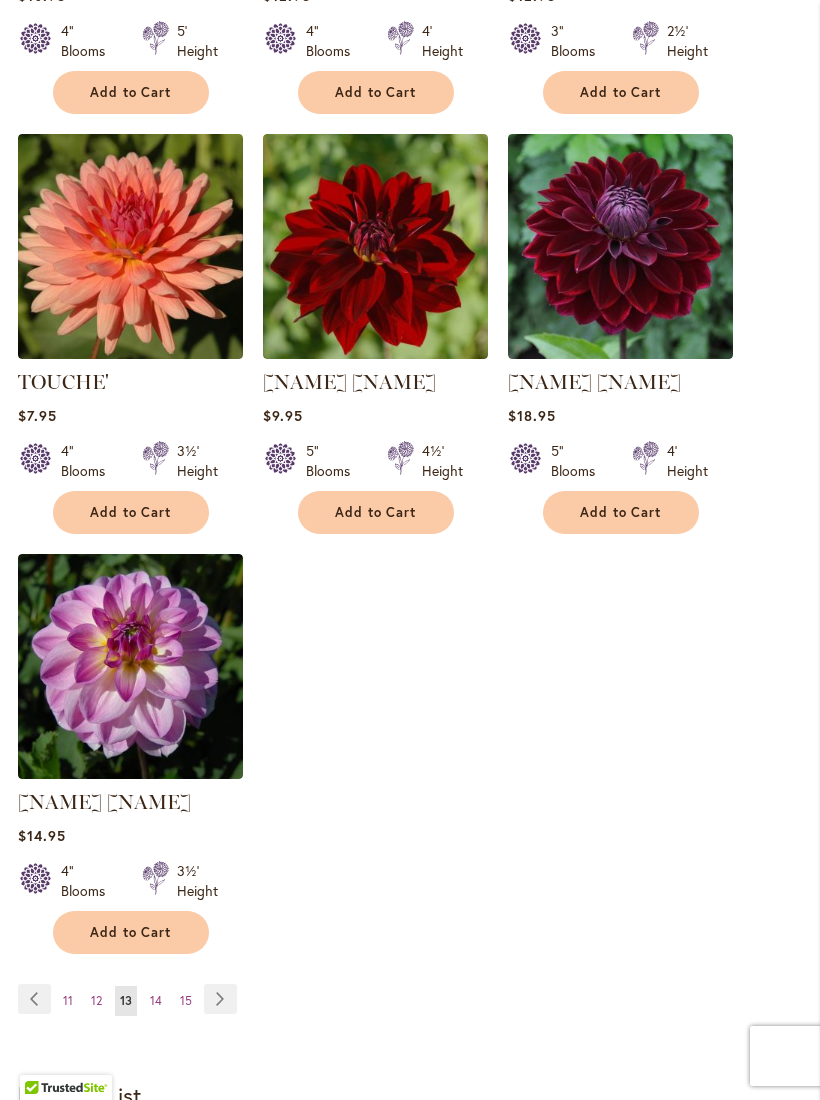 click on "Page
14" at bounding box center [156, 1001] 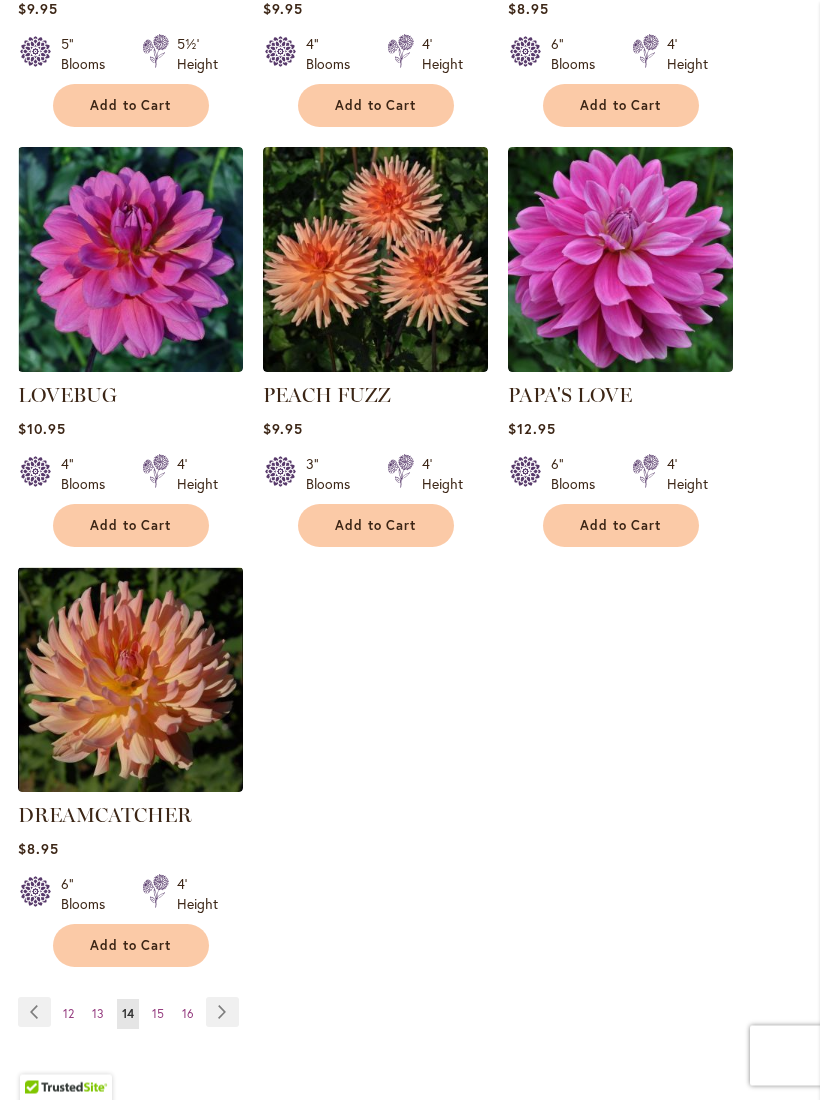 scroll, scrollTop: 2067, scrollLeft: 0, axis: vertical 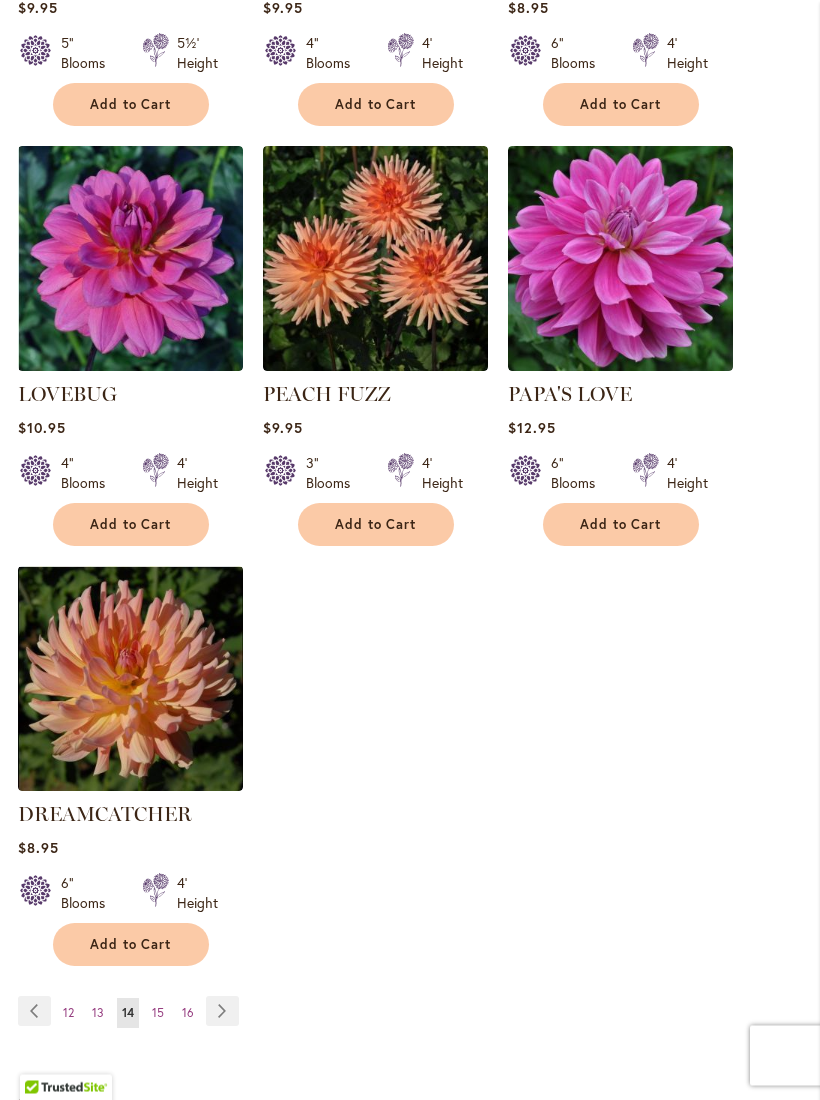 click on "Page
15" at bounding box center (158, 1014) 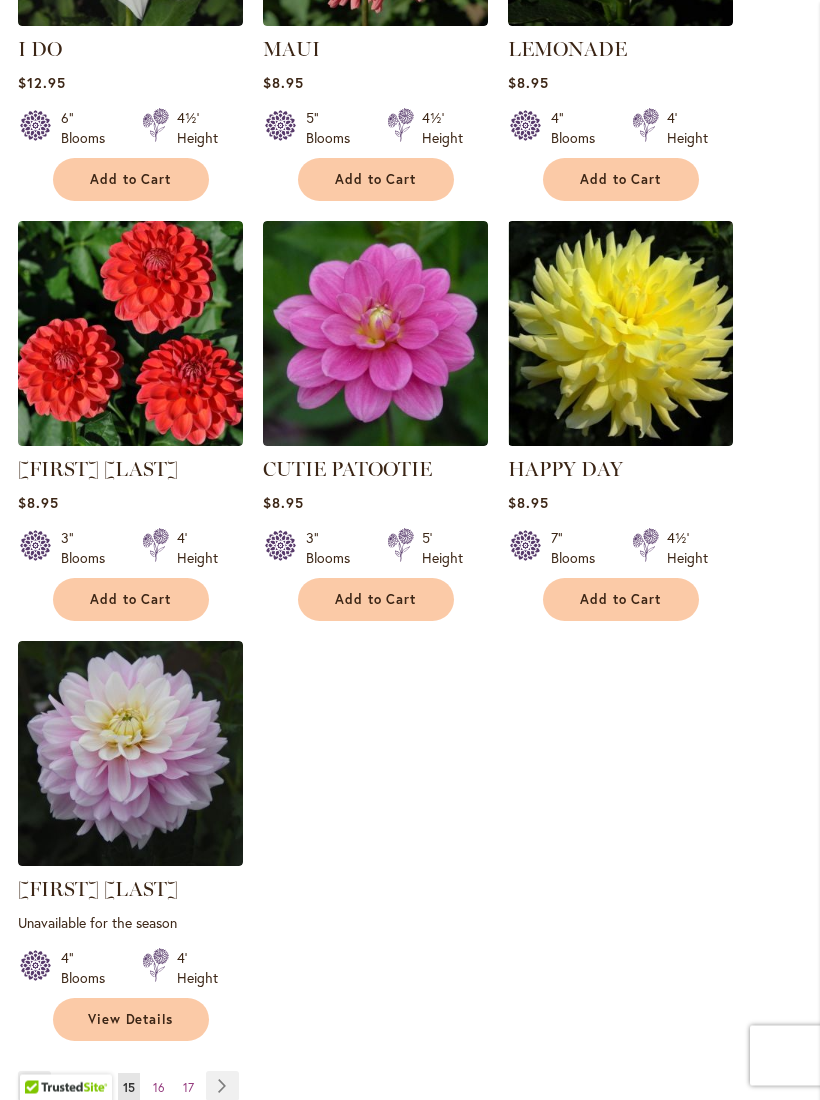scroll, scrollTop: 2030, scrollLeft: 0, axis: vertical 